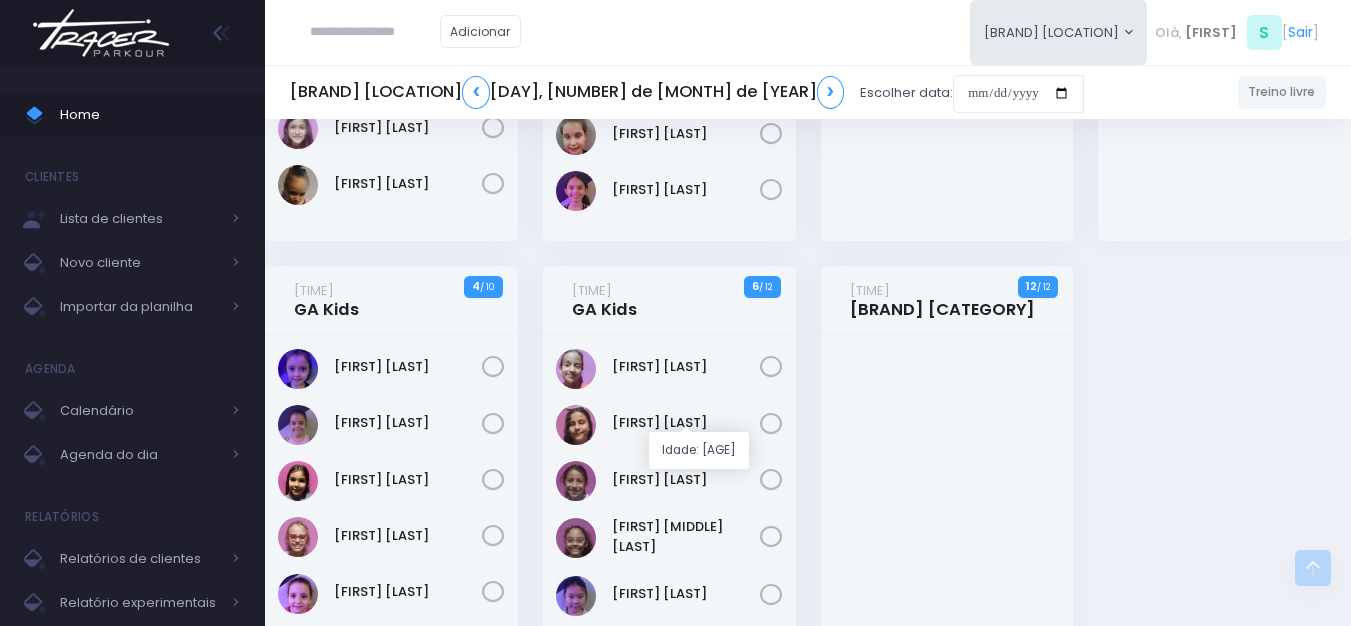 scroll, scrollTop: 500, scrollLeft: 0, axis: vertical 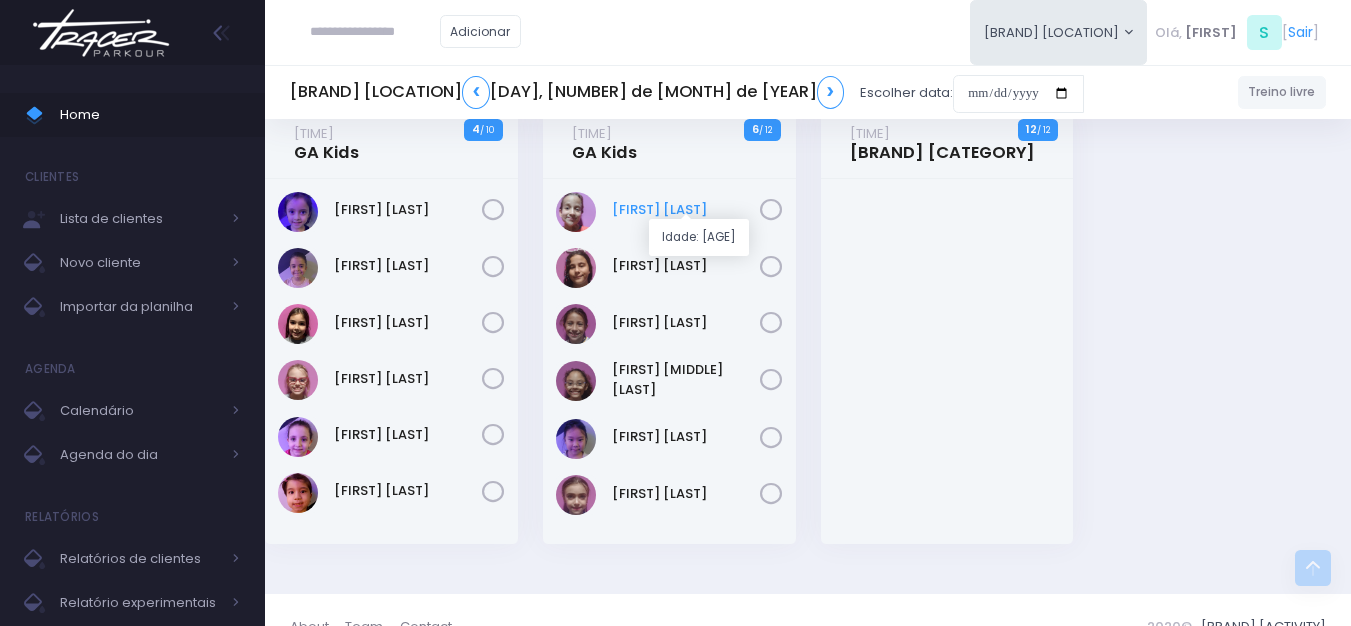 click on "[FIRST] [LAST]" at bounding box center [686, 210] 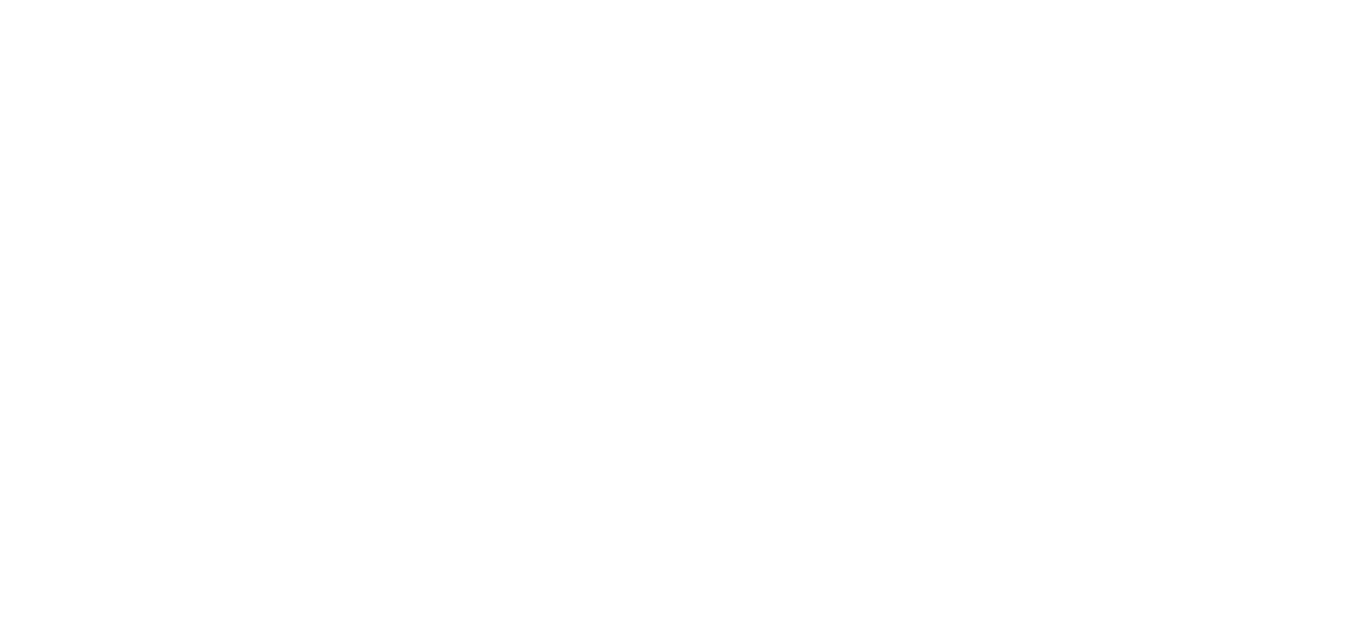scroll, scrollTop: 0, scrollLeft: 0, axis: both 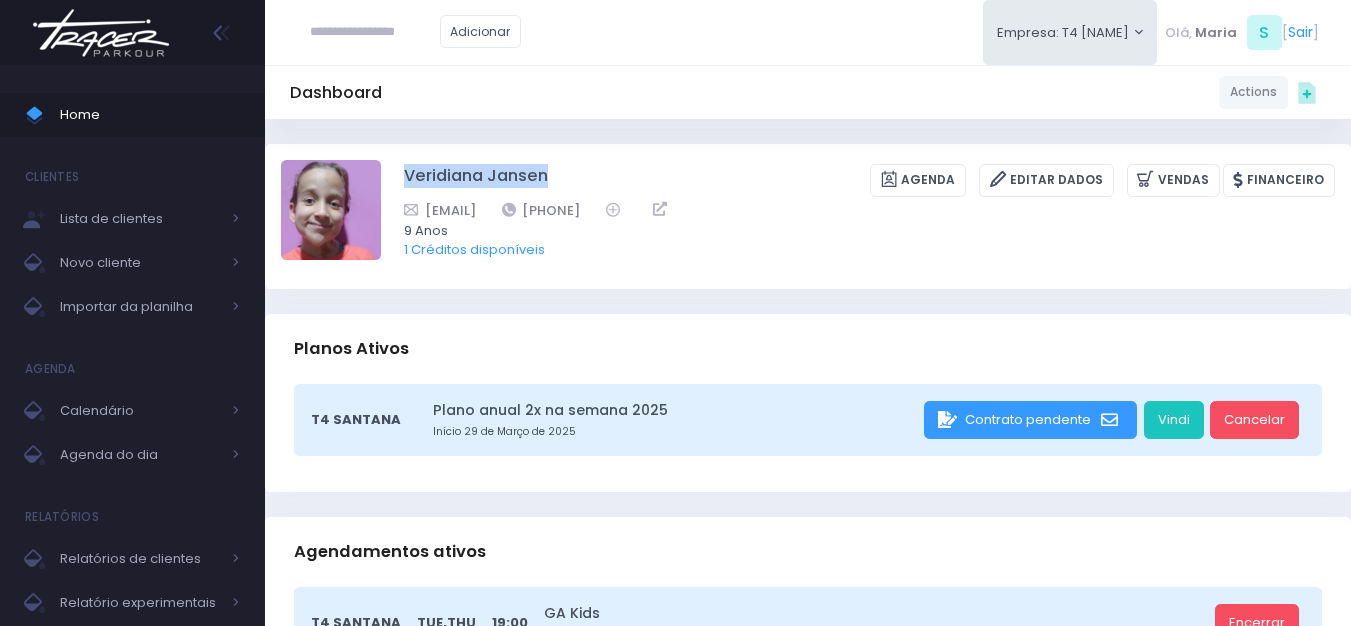 drag, startPoint x: 568, startPoint y: 168, endPoint x: 391, endPoint y: 171, distance: 177.02542 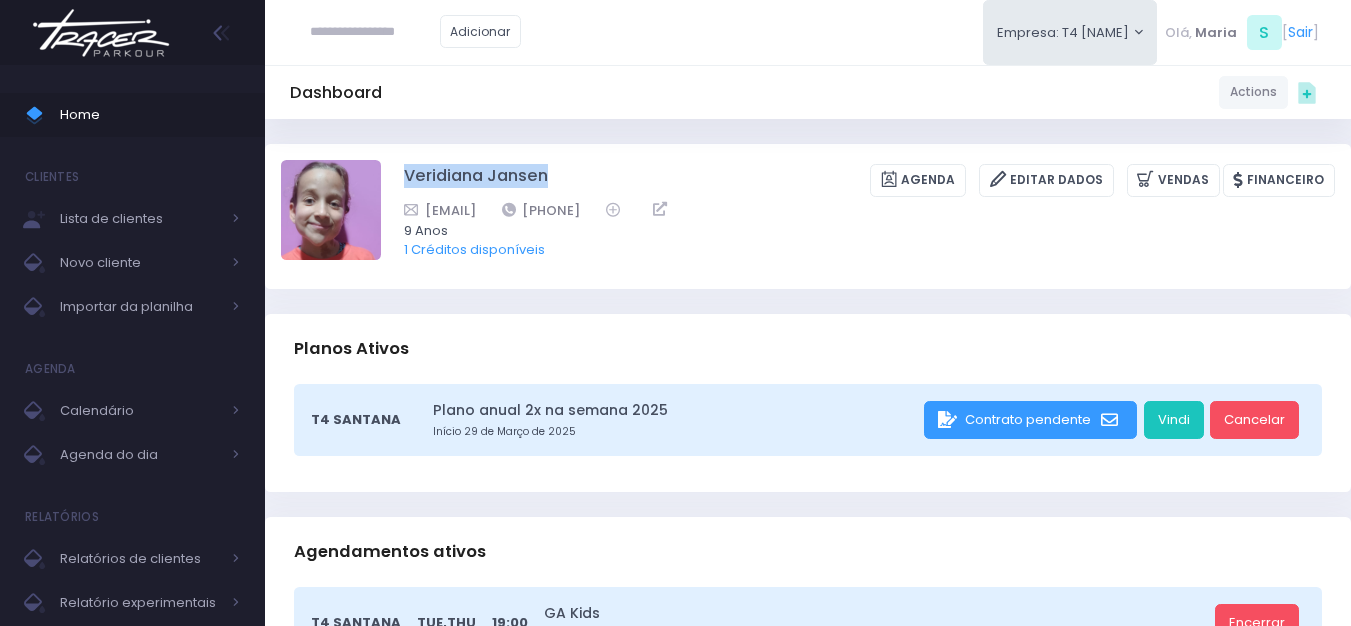 copy on "Veridiana Jansen" 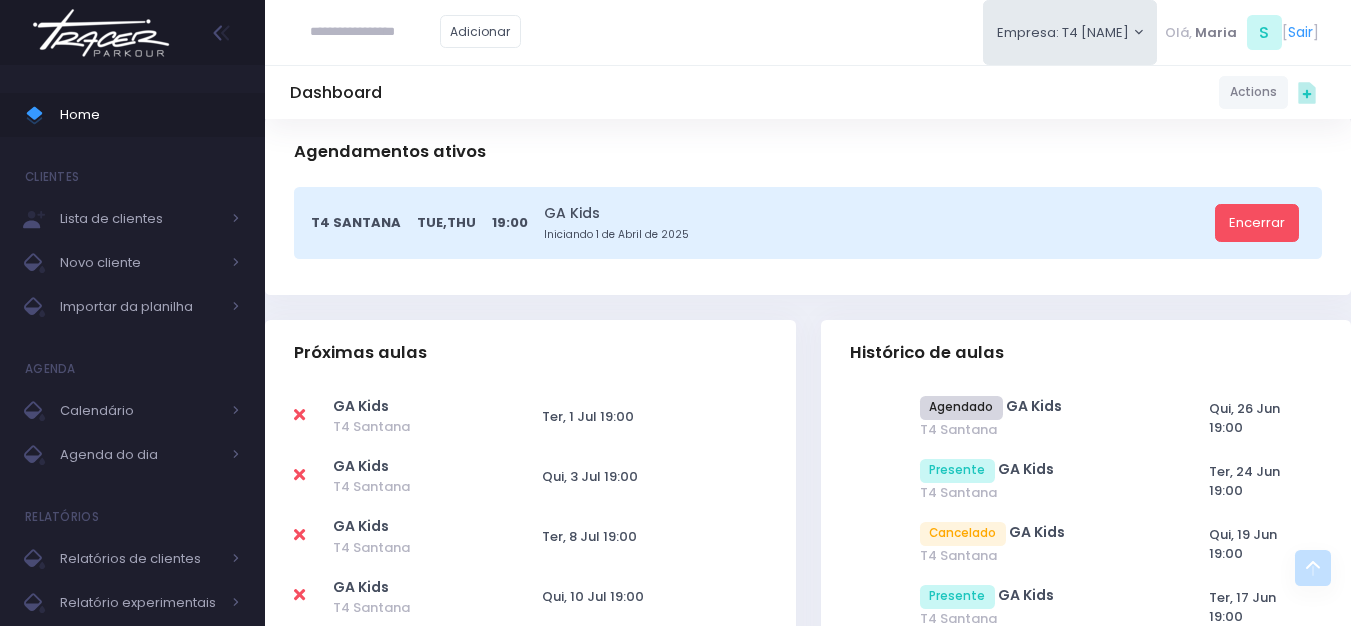 scroll, scrollTop: 500, scrollLeft: 0, axis: vertical 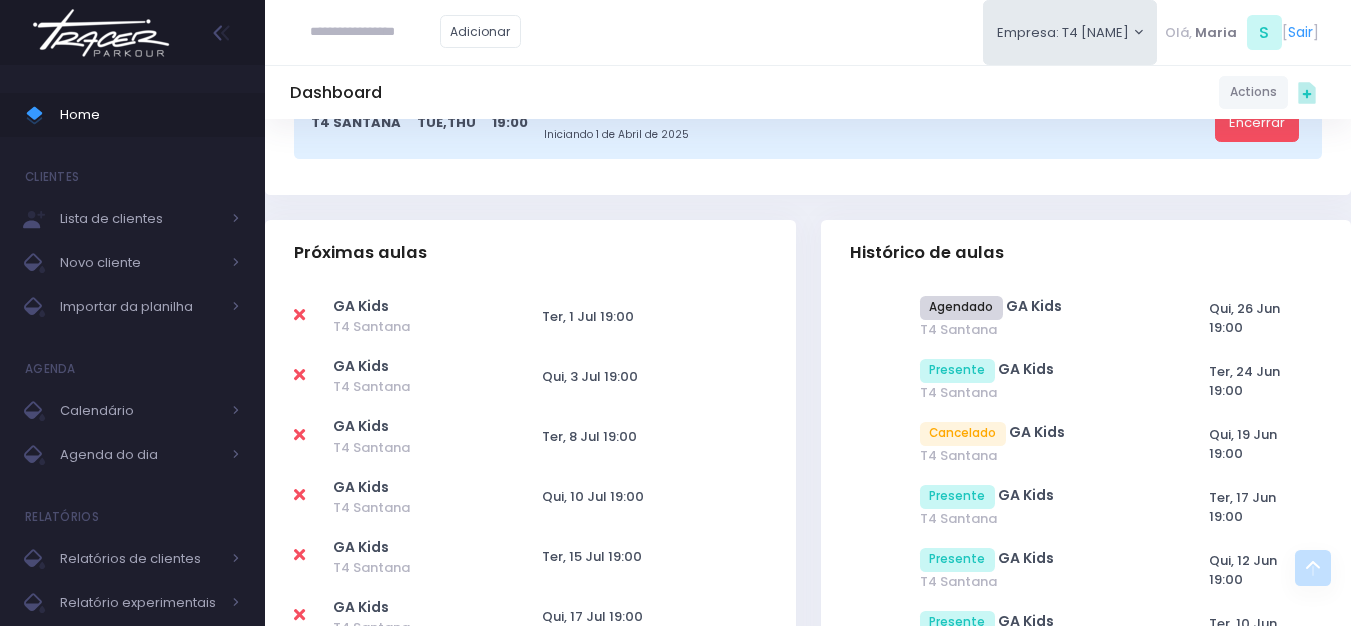 click on "GA Kids T4 [NAME] GA Kids" at bounding box center (530, 1213) 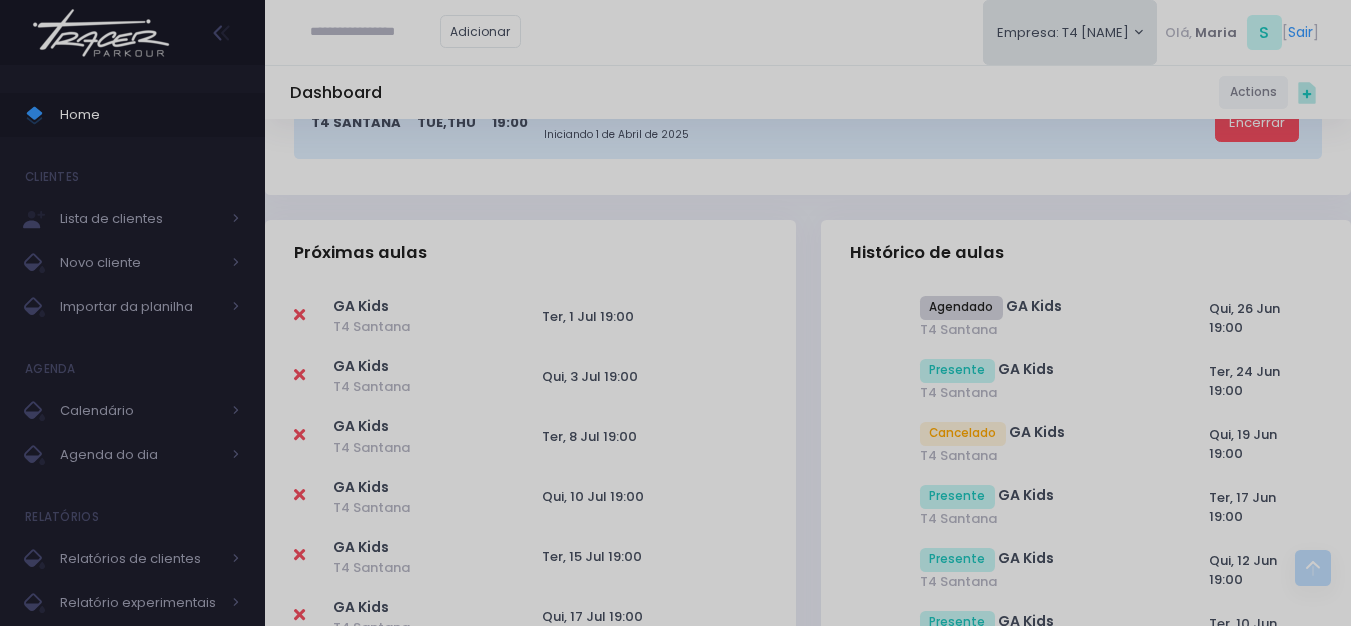 scroll, scrollTop: 0, scrollLeft: 0, axis: both 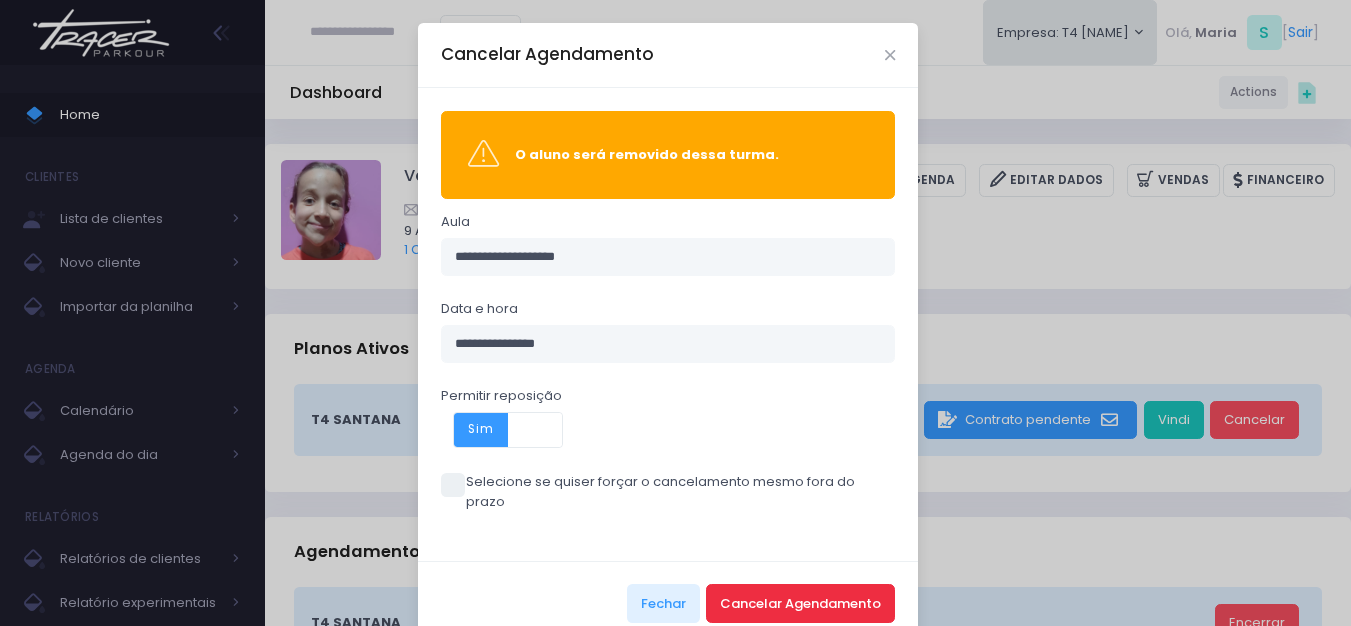 drag, startPoint x: 775, startPoint y: 576, endPoint x: 0, endPoint y: 291, distance: 825.74207 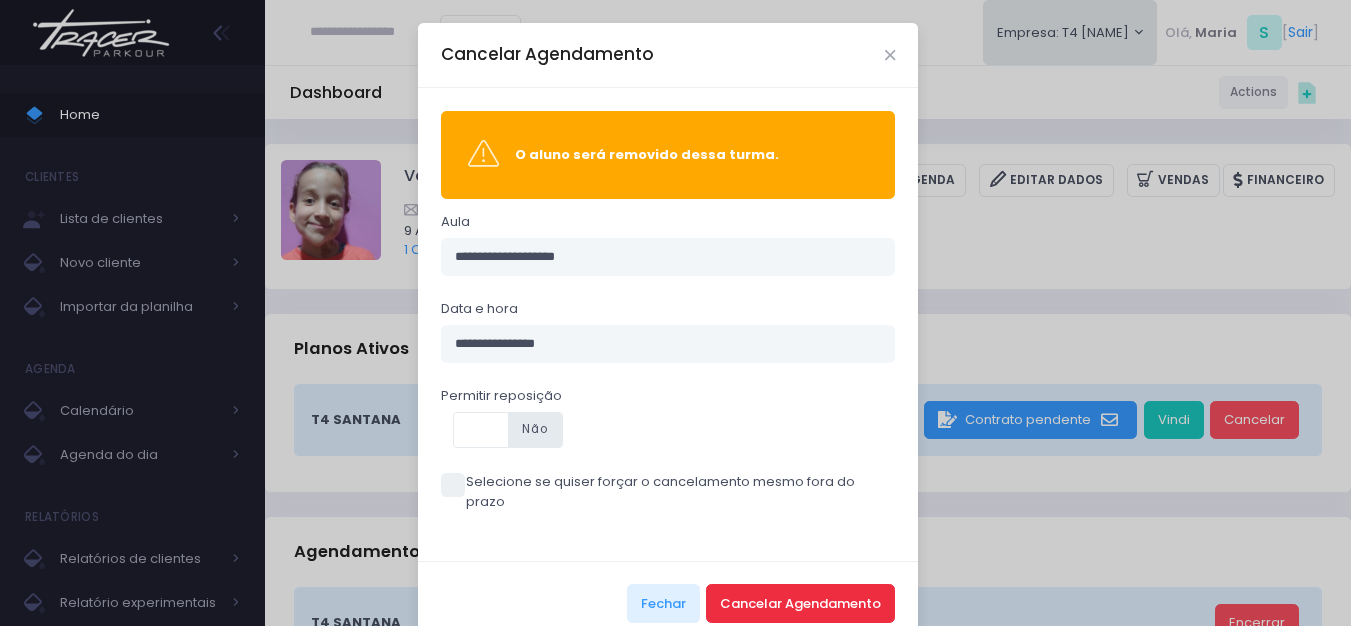 click on "Cancelar Agendamento" at bounding box center (800, 603) 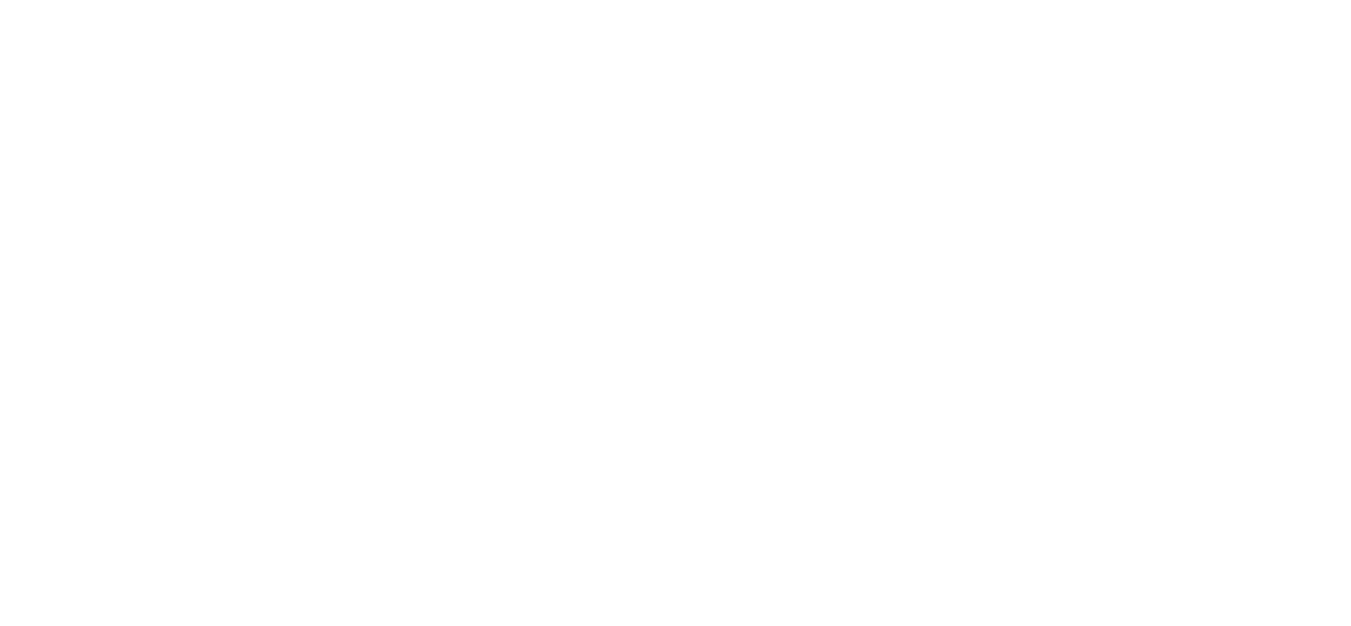 scroll, scrollTop: 0, scrollLeft: 0, axis: both 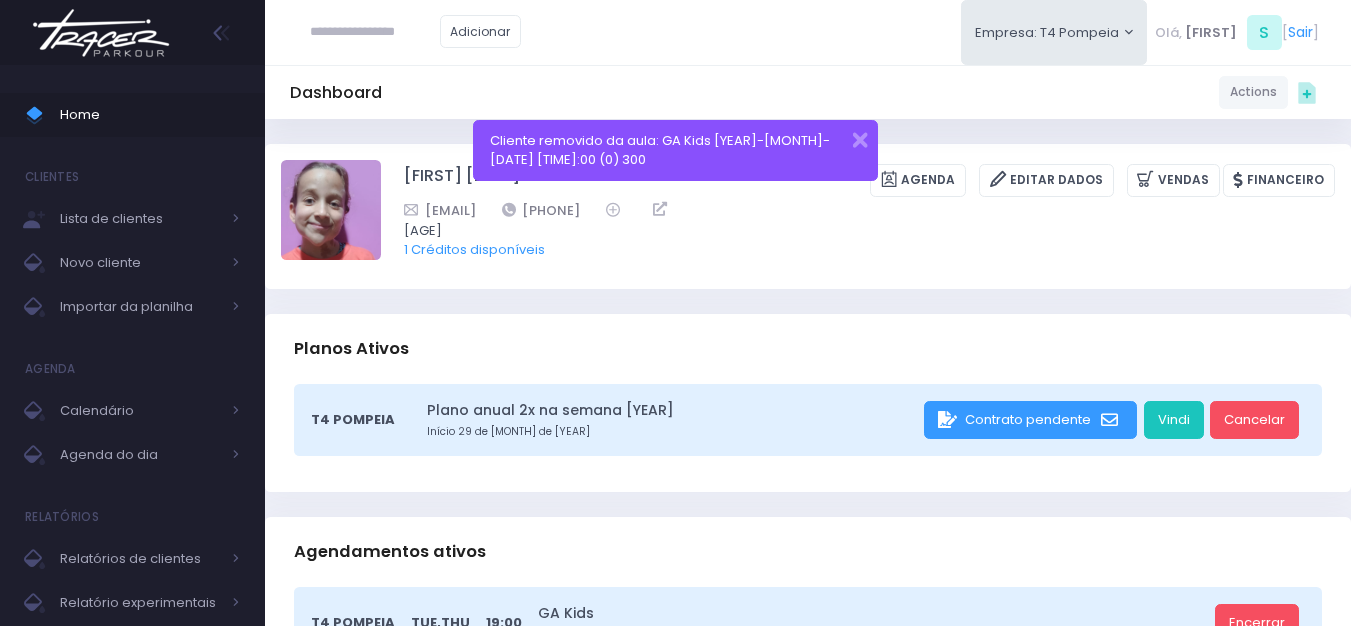 click at bounding box center (101, 33) 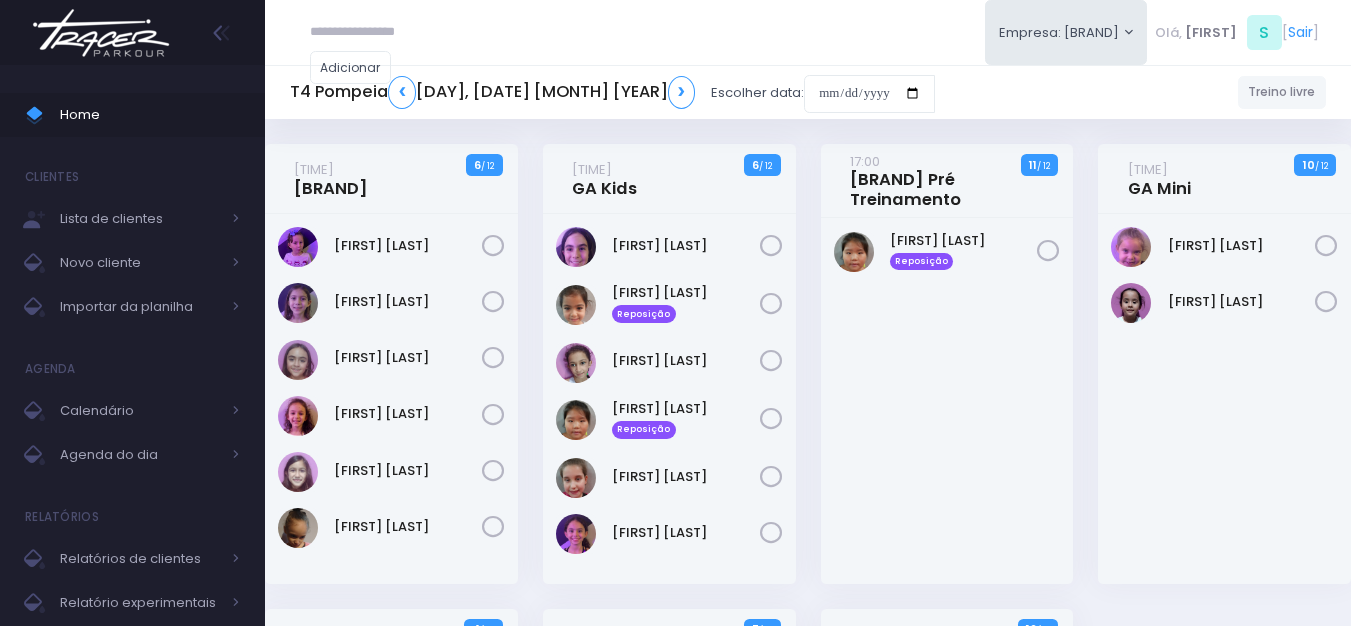 scroll, scrollTop: 0, scrollLeft: 0, axis: both 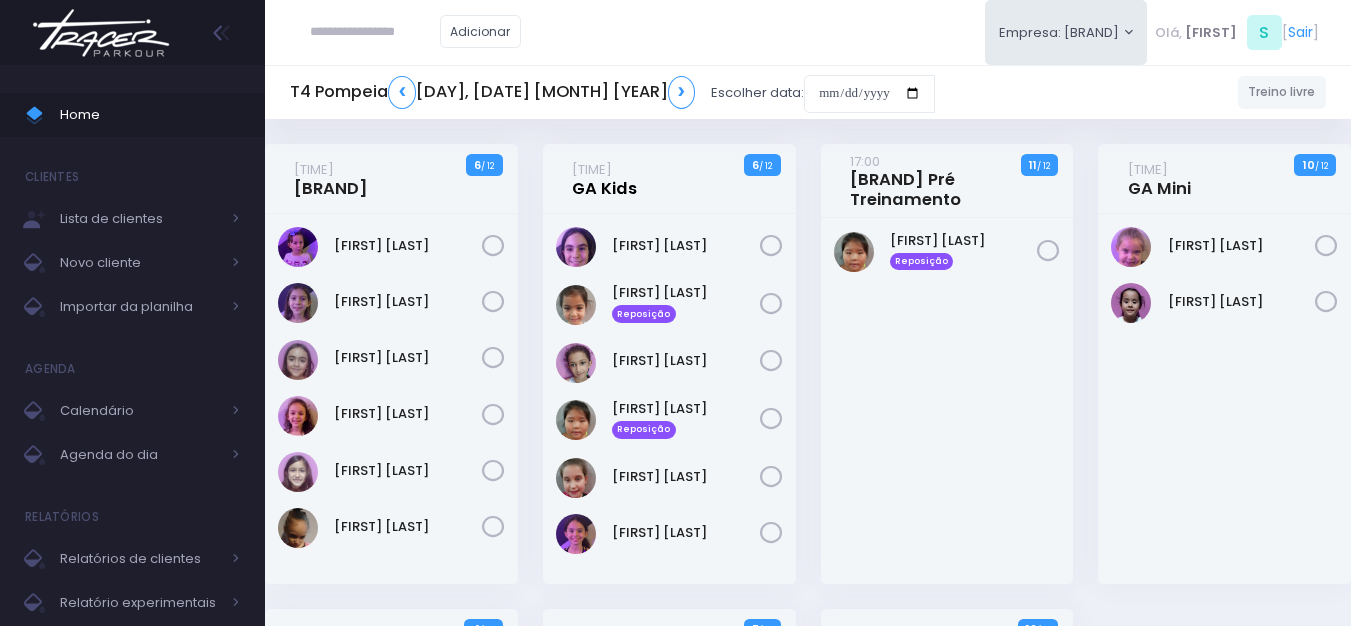 click on "16:00 GA Kids" at bounding box center [604, 179] 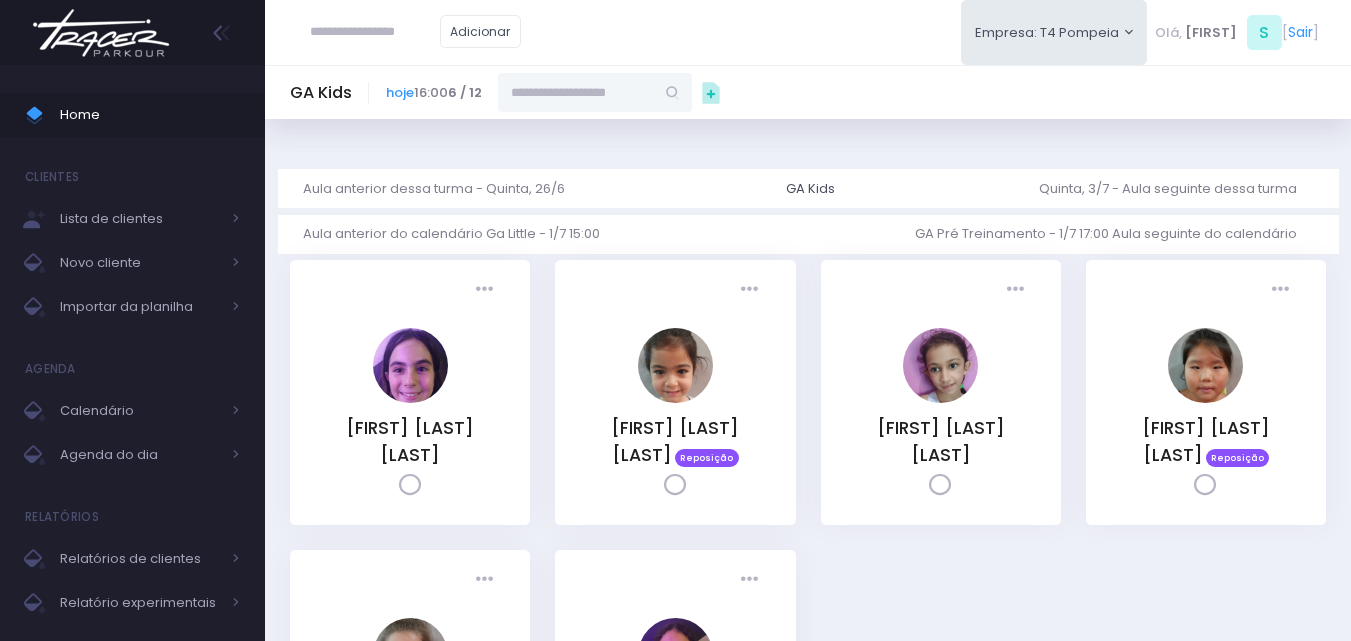 scroll, scrollTop: 0, scrollLeft: 0, axis: both 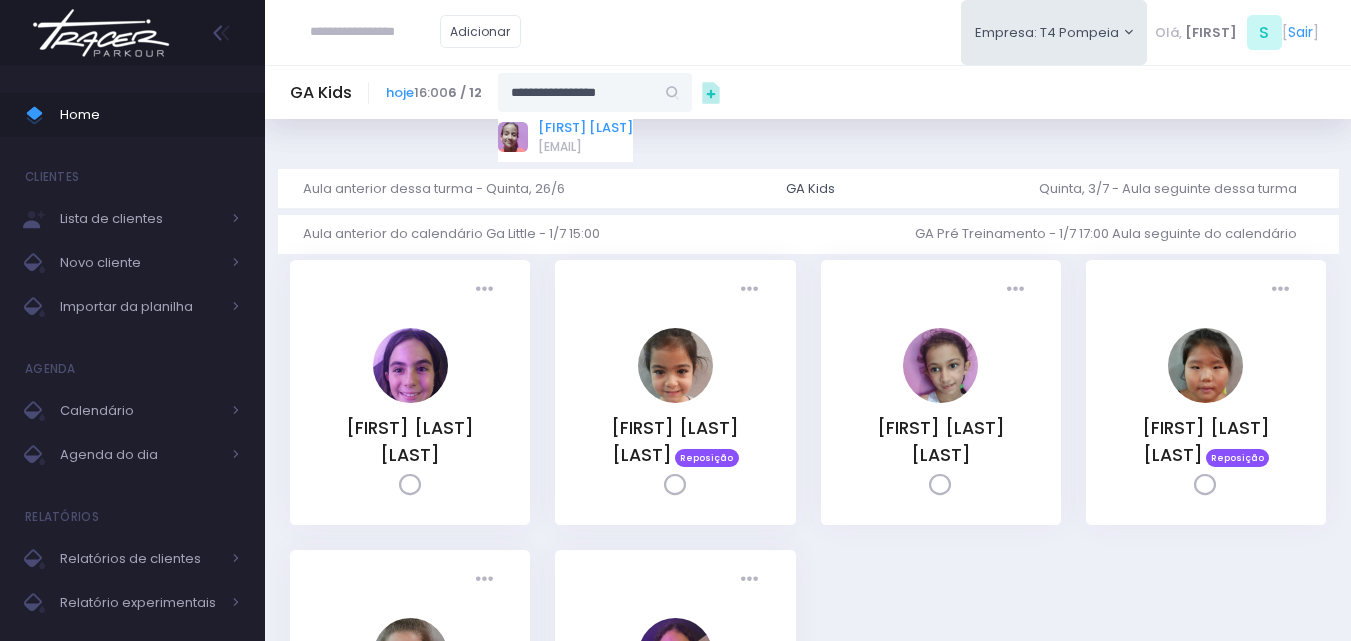 click on "[FIRST] [LAST]" at bounding box center (585, 128) 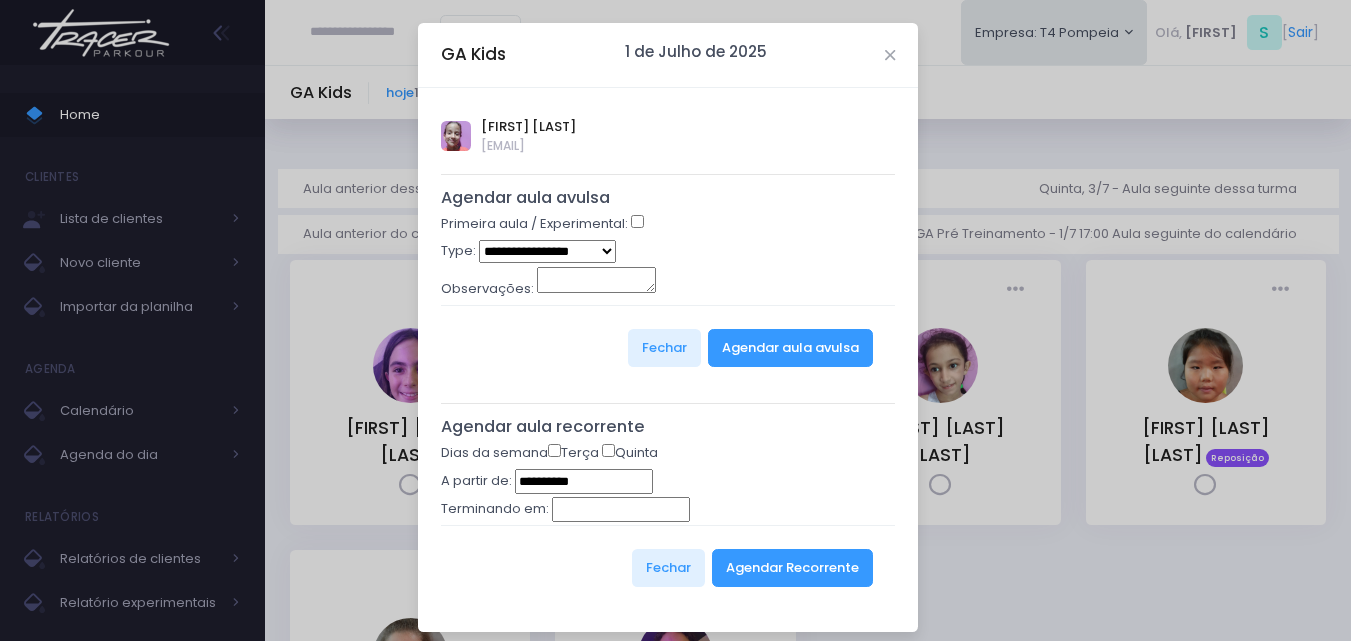 type on "**********" 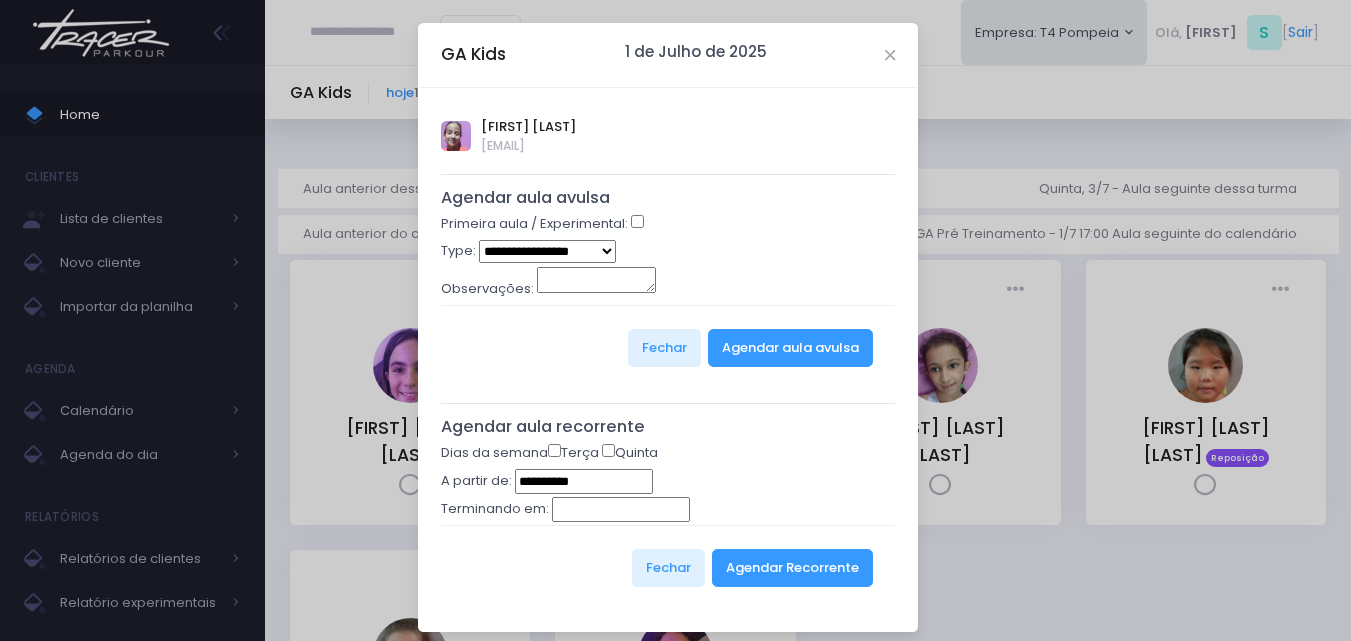 click on "**********" at bounding box center [547, 251] 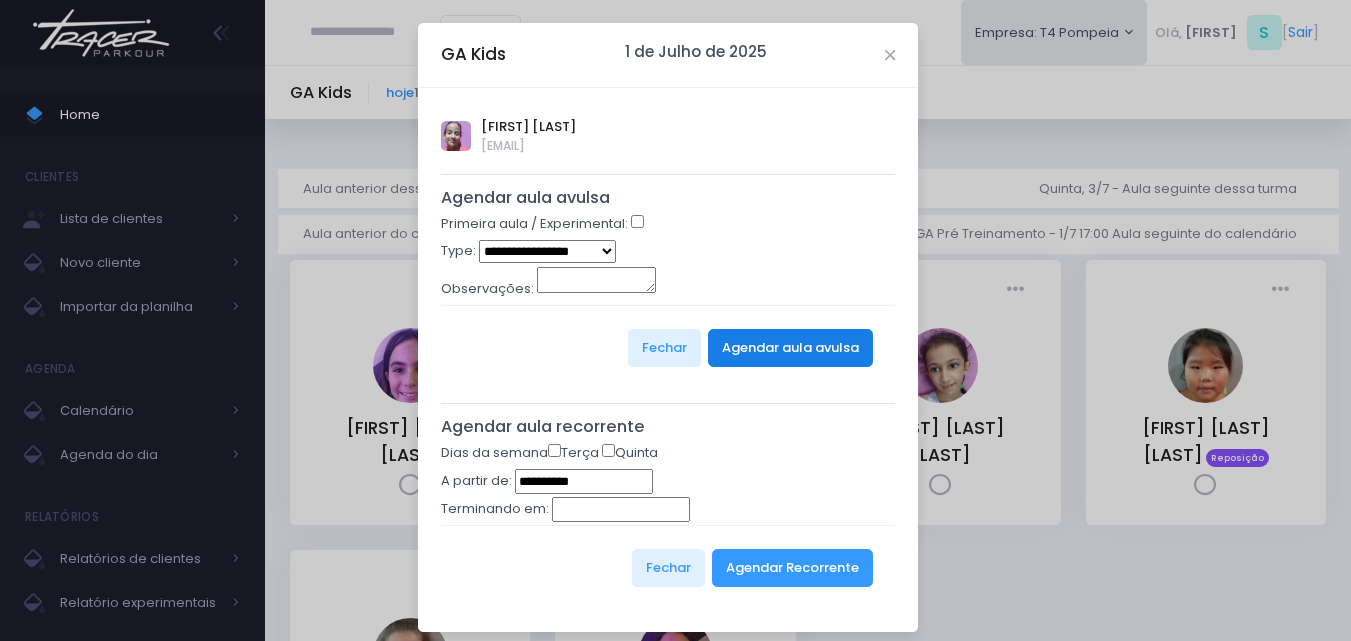 click on "Agendar aula avulsa" at bounding box center (790, 348) 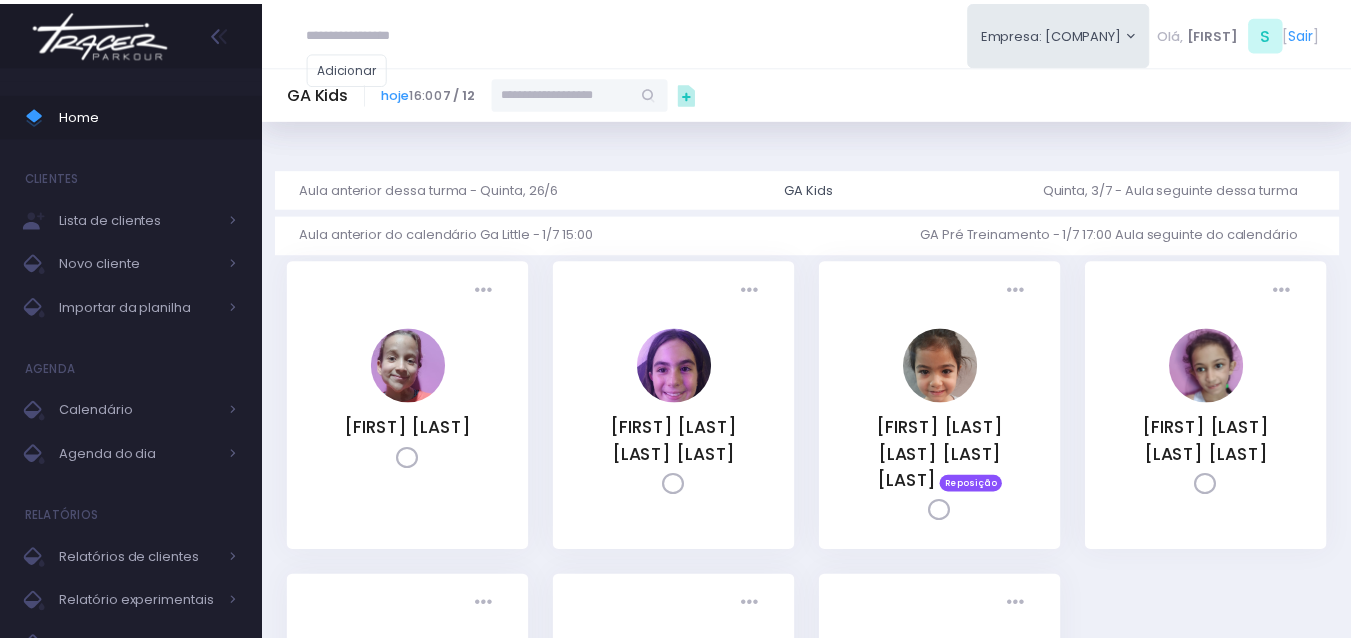 scroll, scrollTop: 0, scrollLeft: 0, axis: both 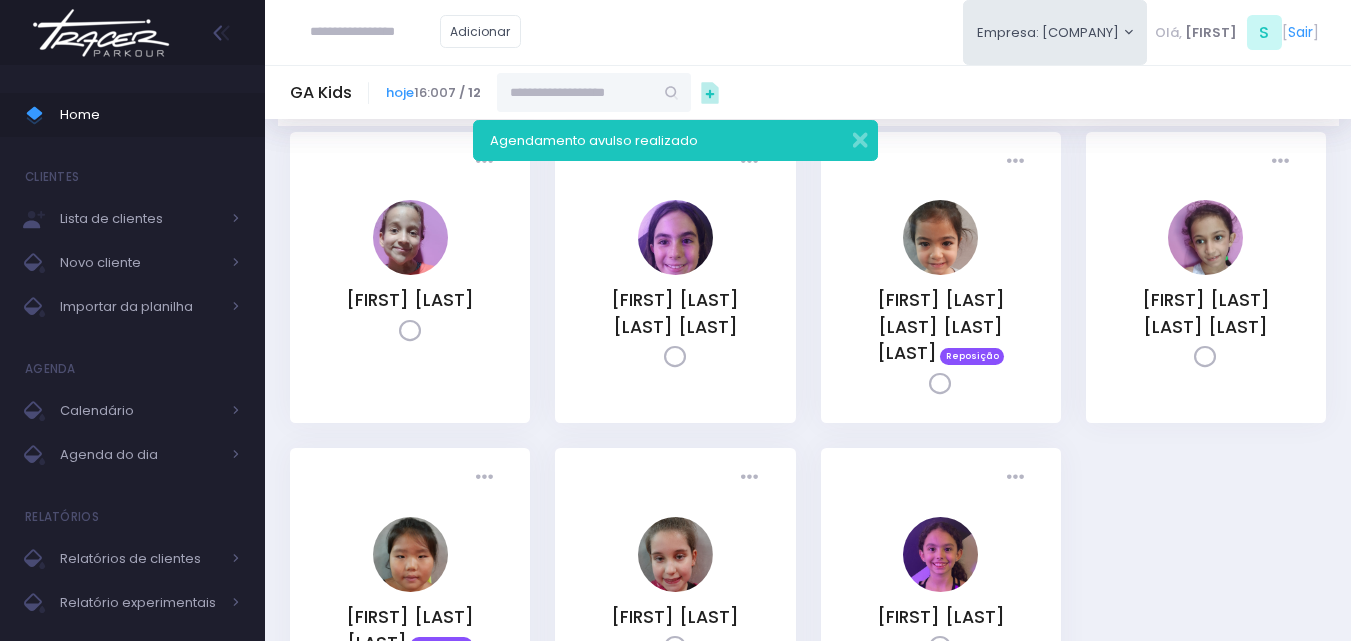 click at bounding box center [101, 33] 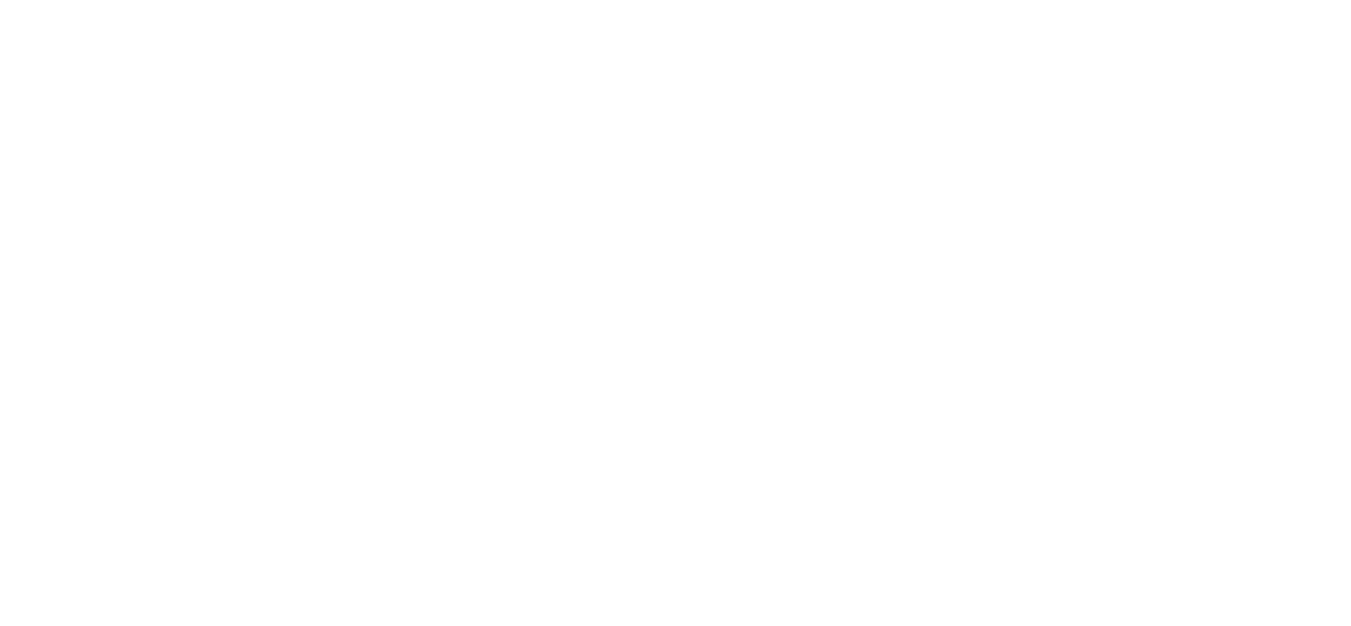 scroll, scrollTop: 0, scrollLeft: 0, axis: both 